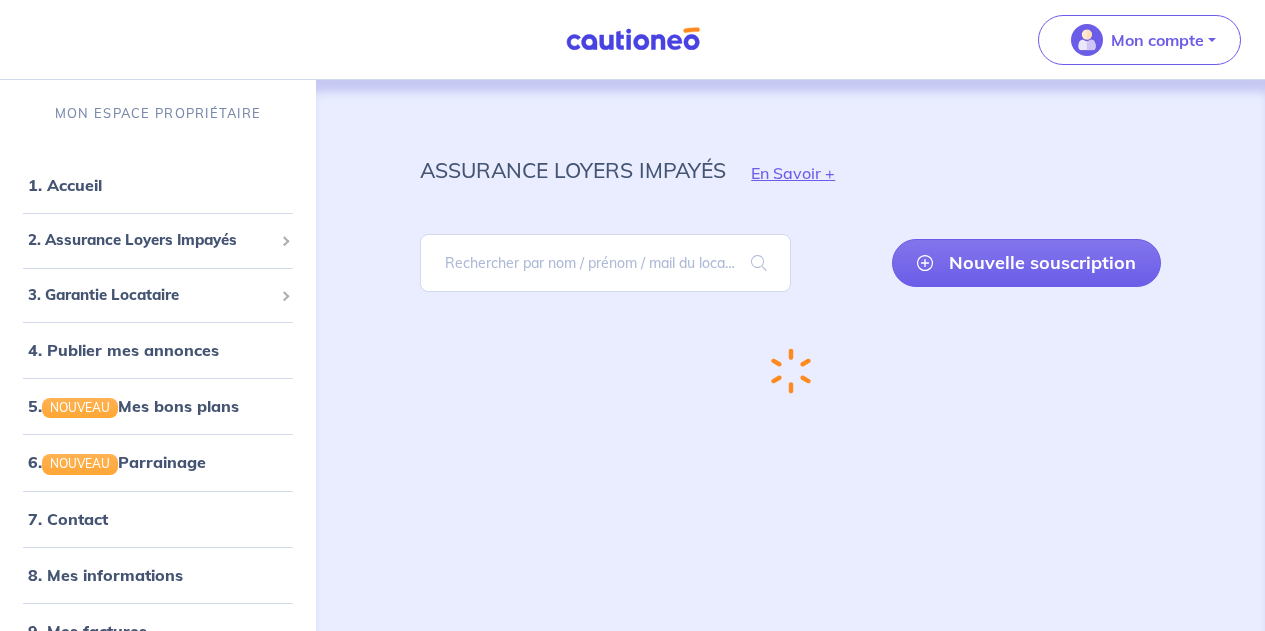 scroll, scrollTop: 16, scrollLeft: 0, axis: vertical 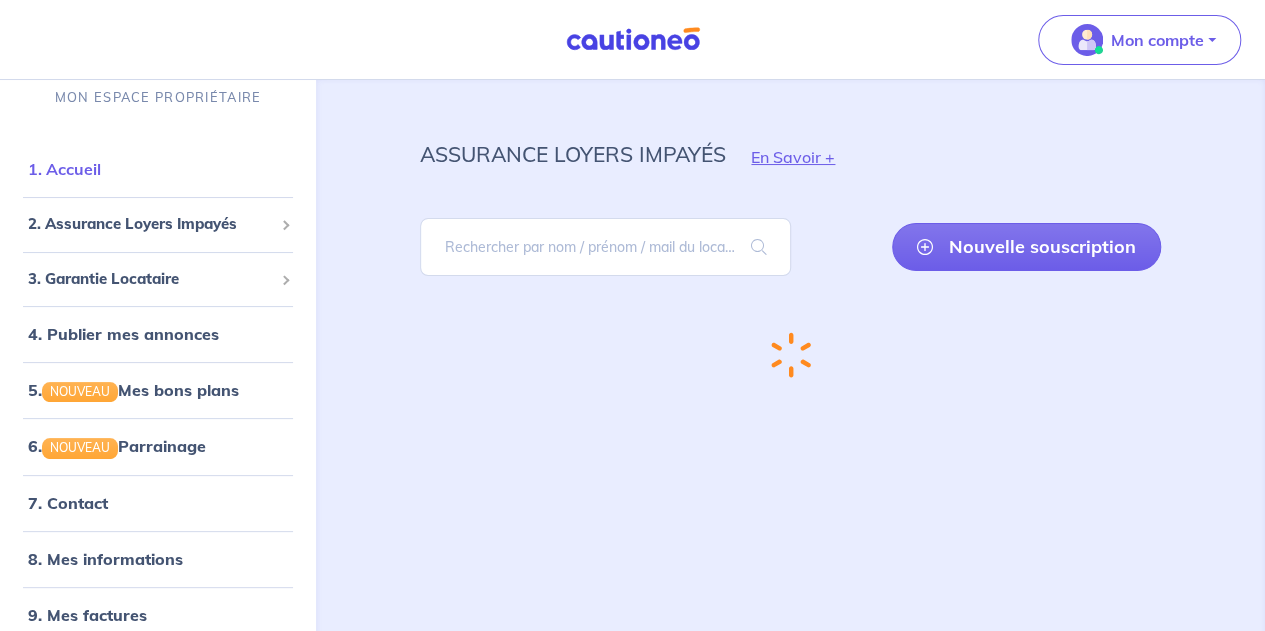 click on "1. Accueil" at bounding box center [64, 169] 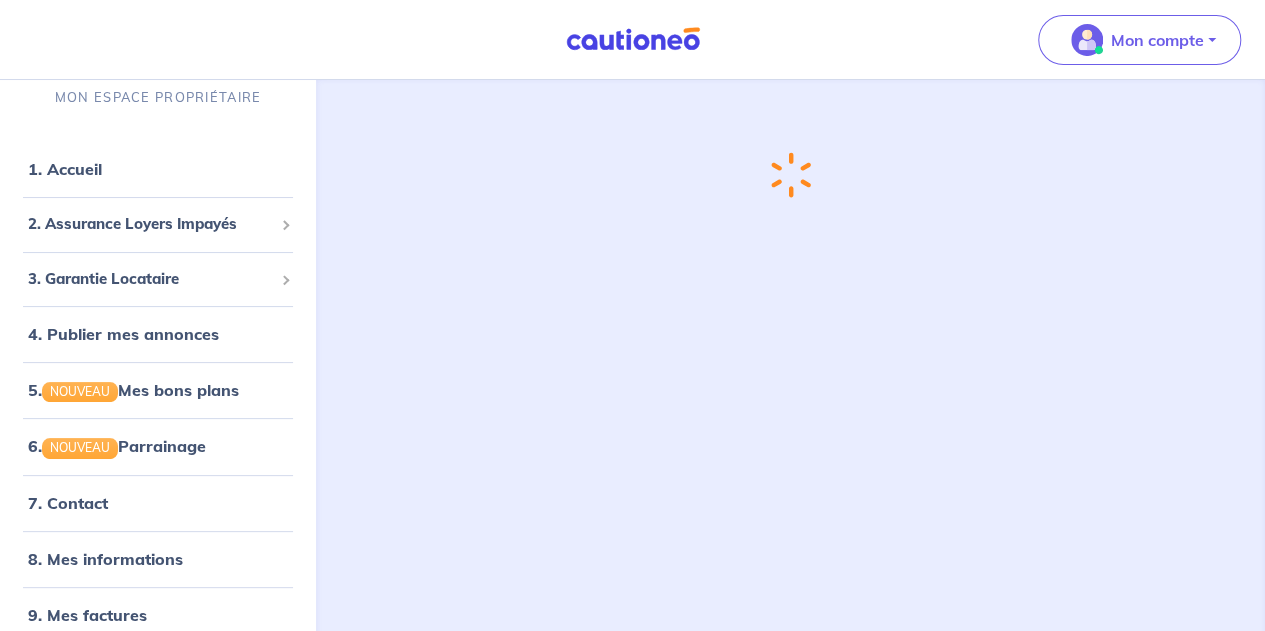 scroll, scrollTop: 0, scrollLeft: 0, axis: both 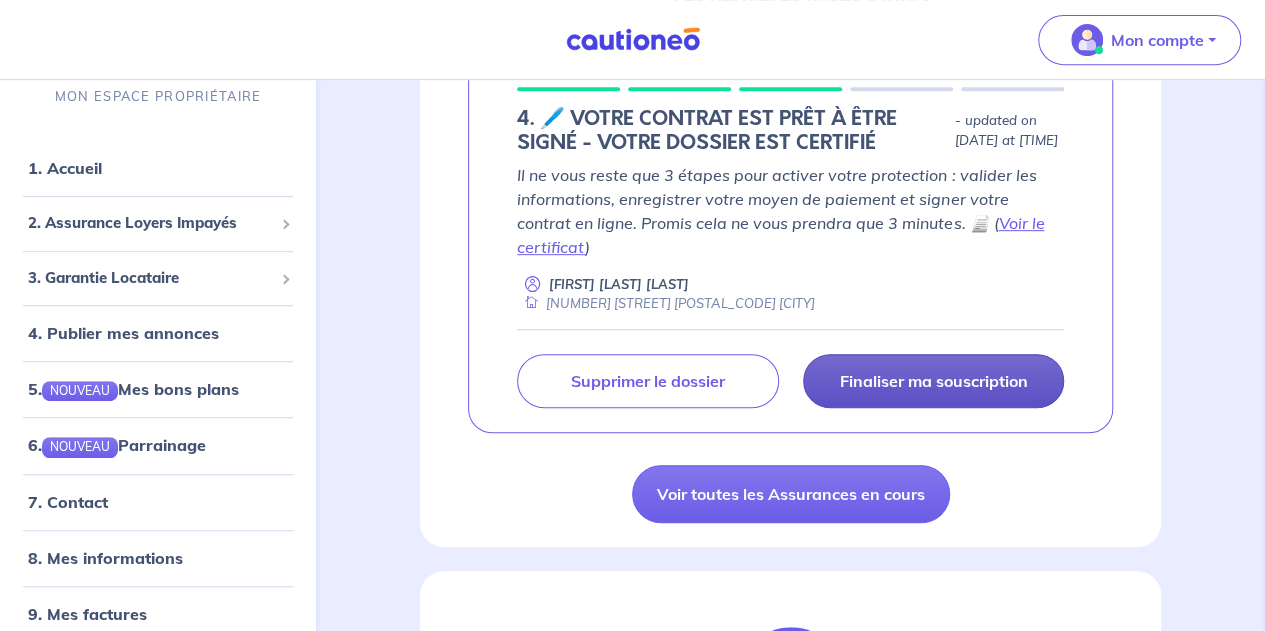 click on "Finaliser ma souscription" at bounding box center (933, 381) 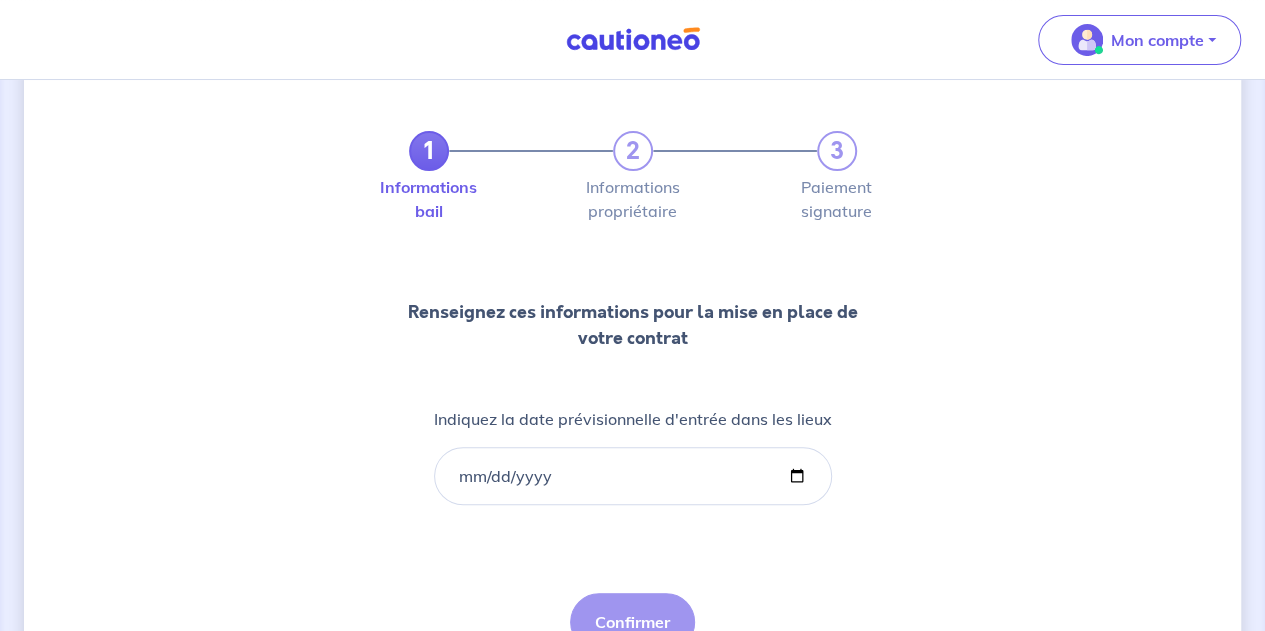 scroll, scrollTop: 72, scrollLeft: 0, axis: vertical 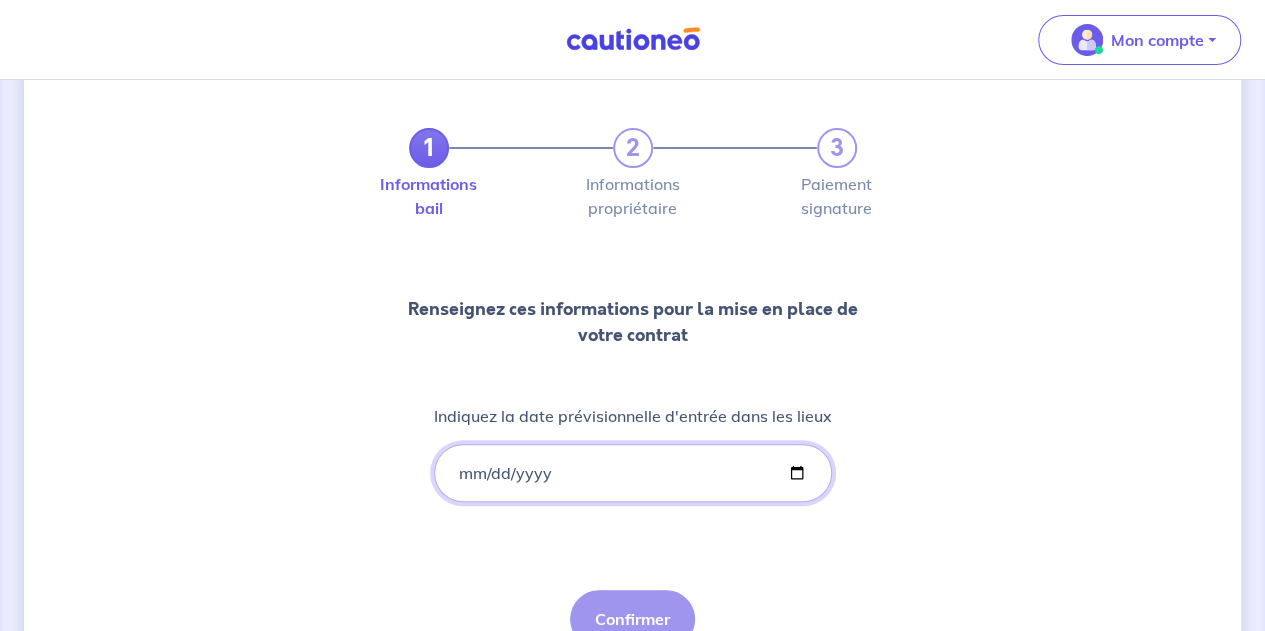click on "Indiquez la date prévisionnelle d'entrée dans les lieux" at bounding box center (633, 473) 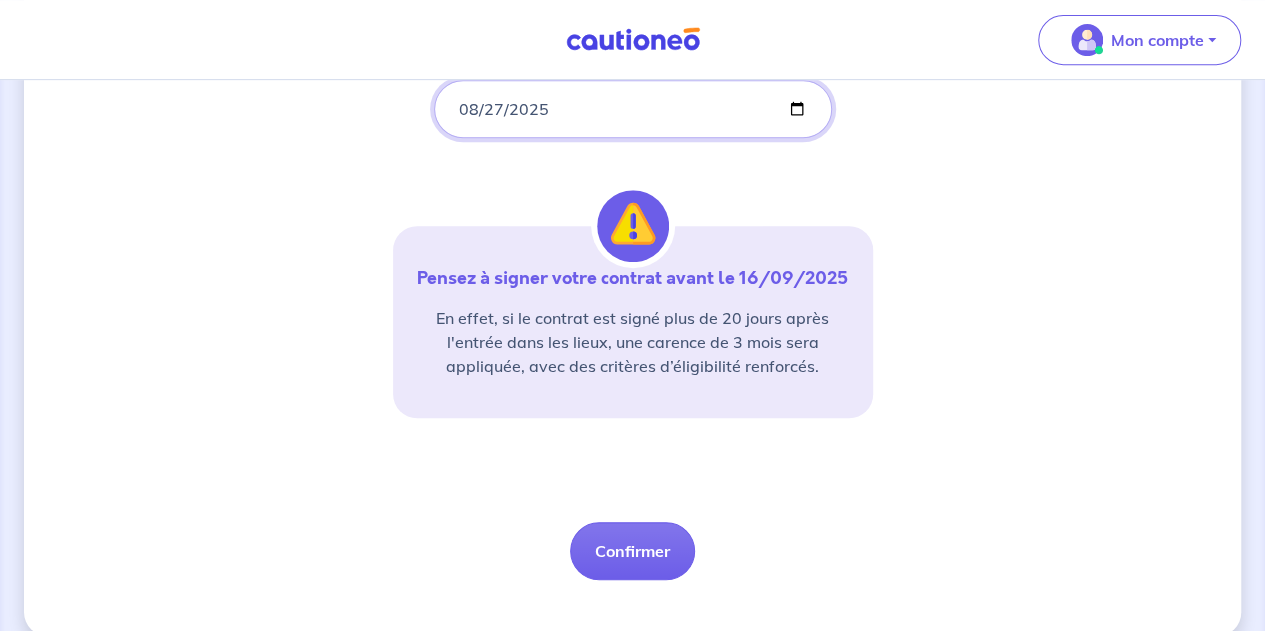 scroll, scrollTop: 463, scrollLeft: 0, axis: vertical 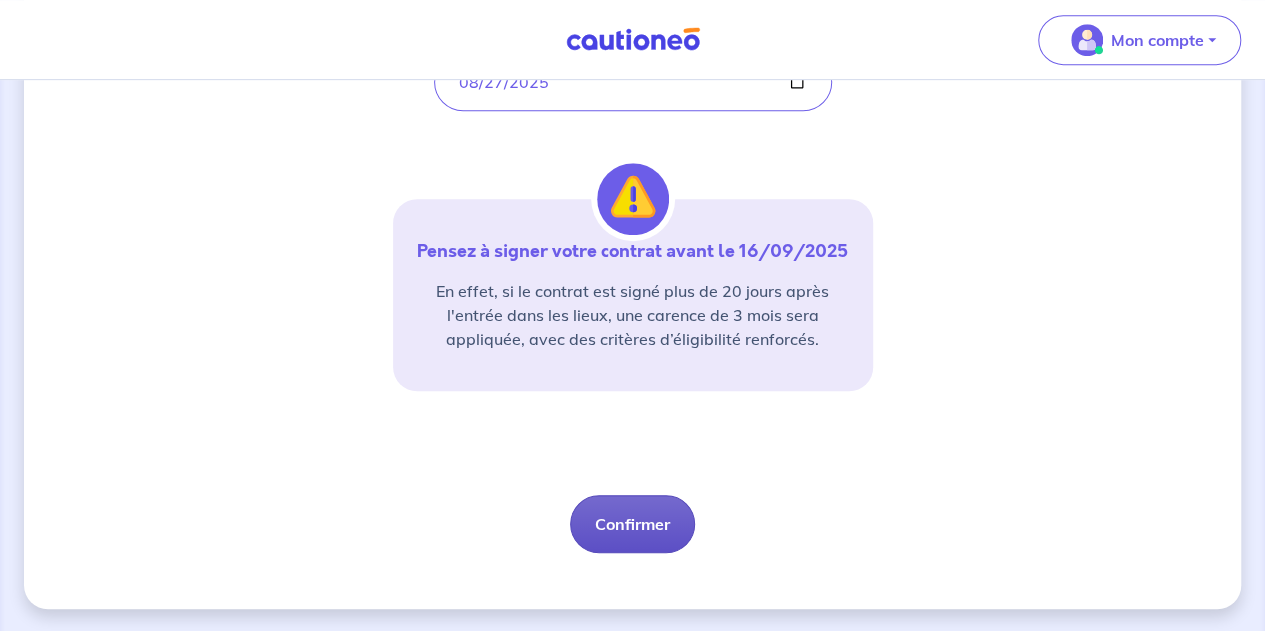 click on "Confirmer" at bounding box center [632, 524] 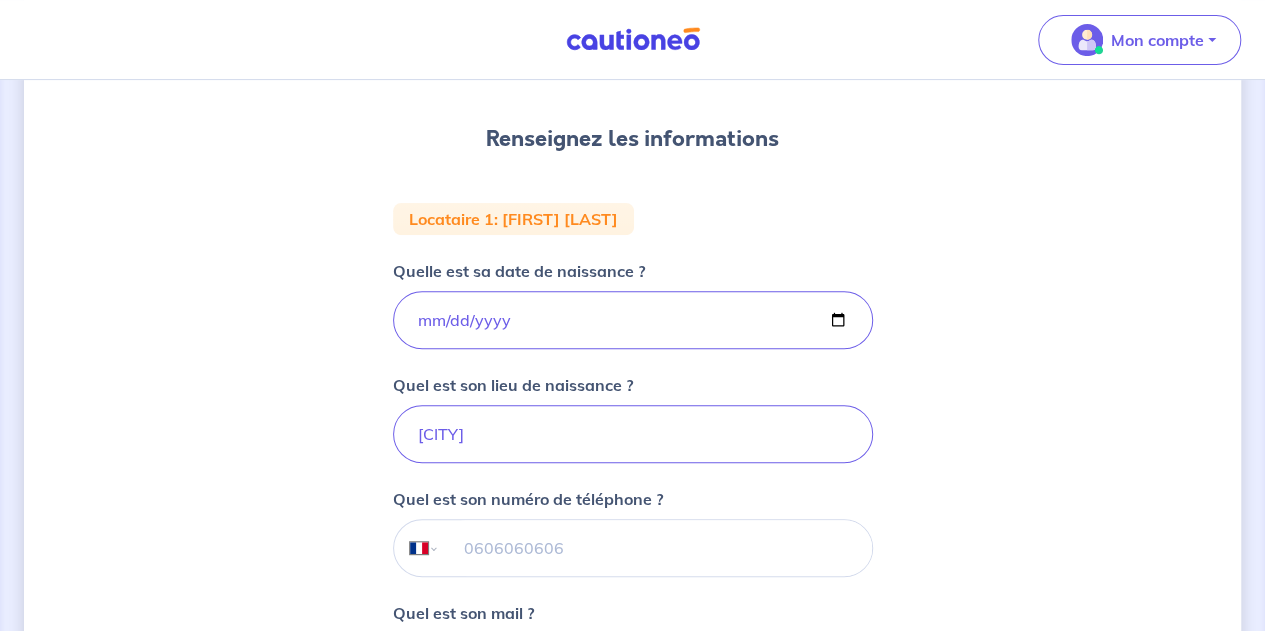 scroll, scrollTop: 246, scrollLeft: 0, axis: vertical 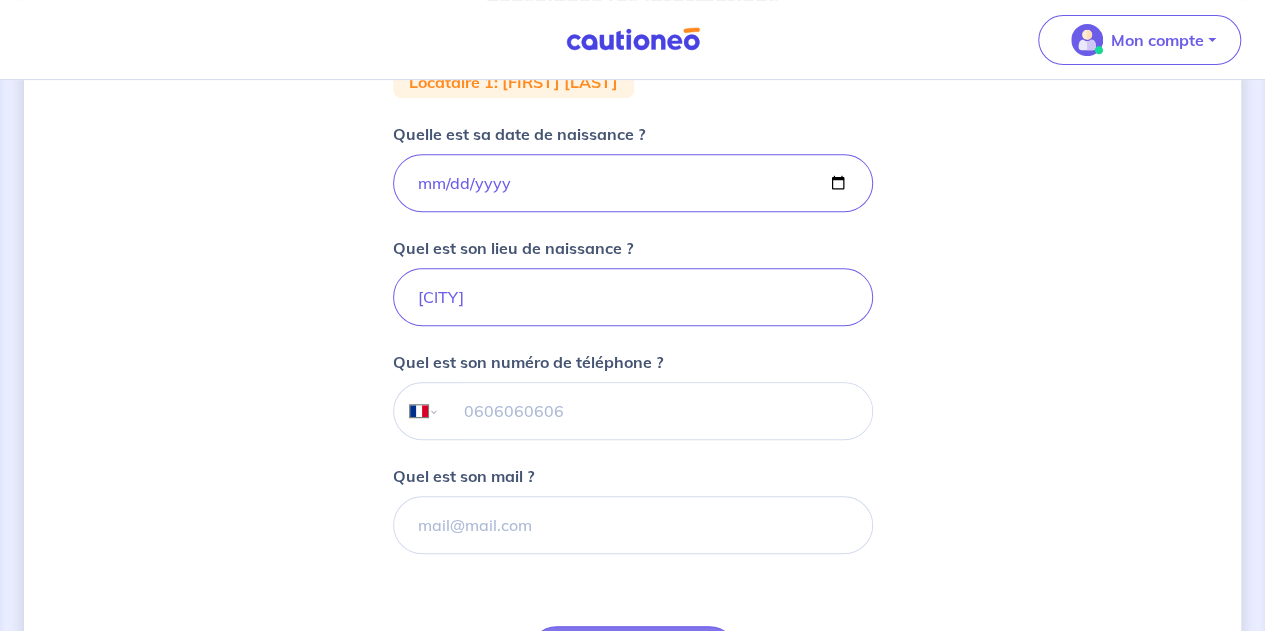 click at bounding box center [655, 411] 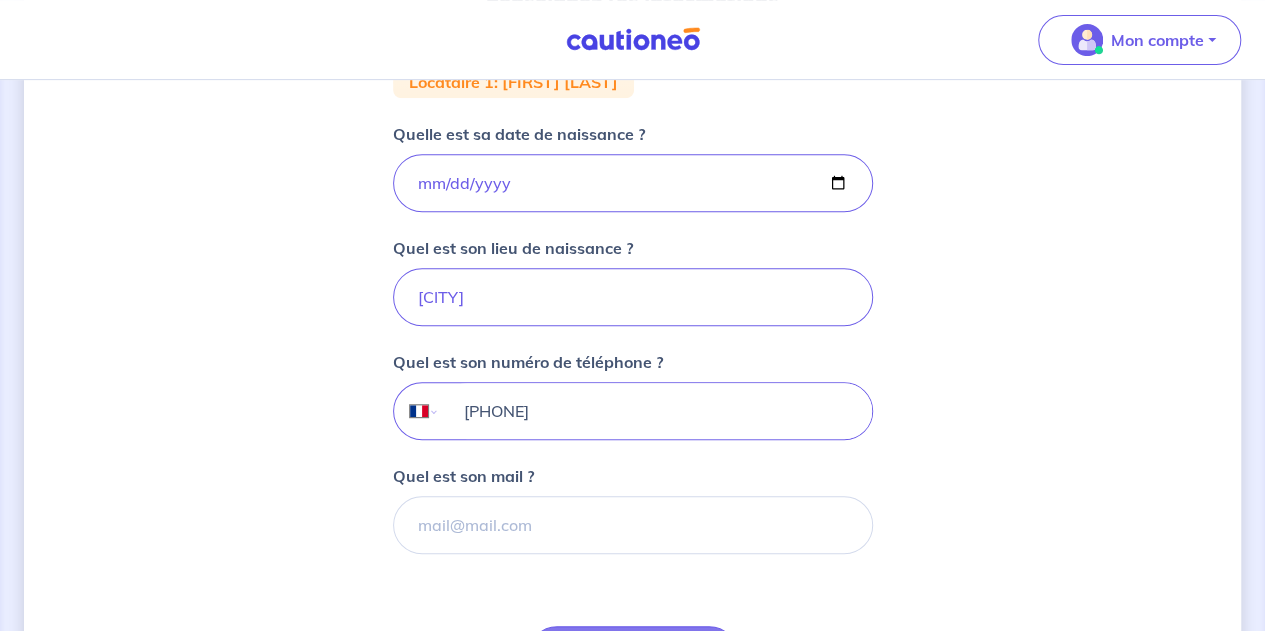 type on "[PHONE]" 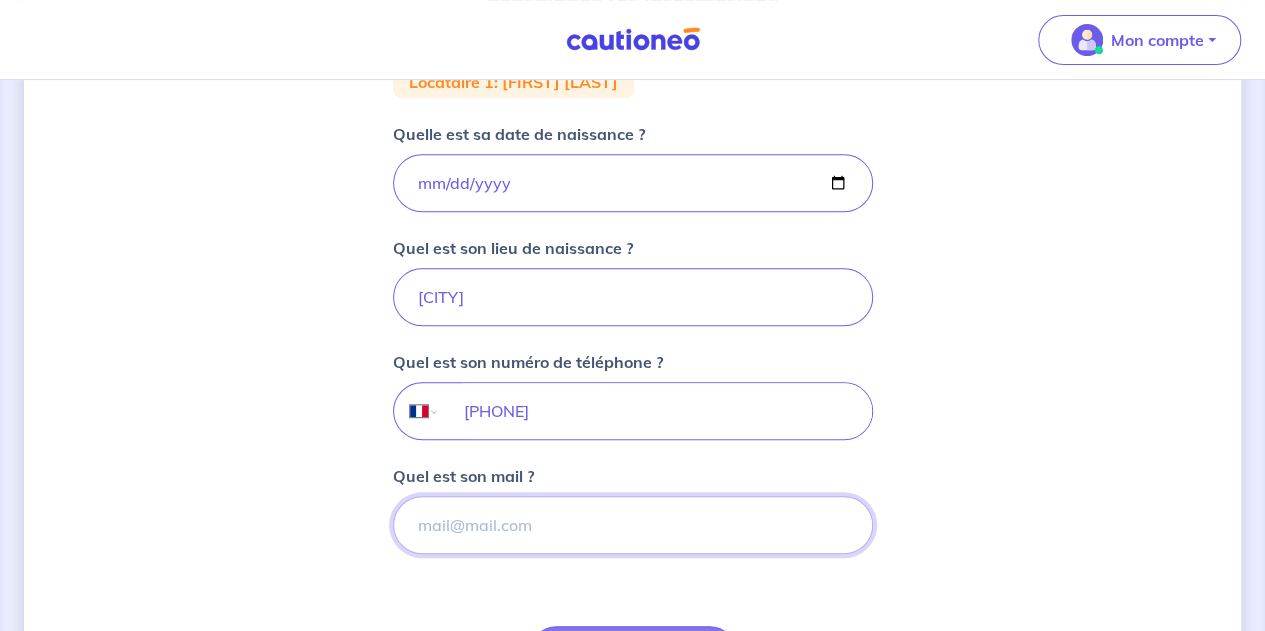 click on "Quel est son mail ?" at bounding box center (633, 525) 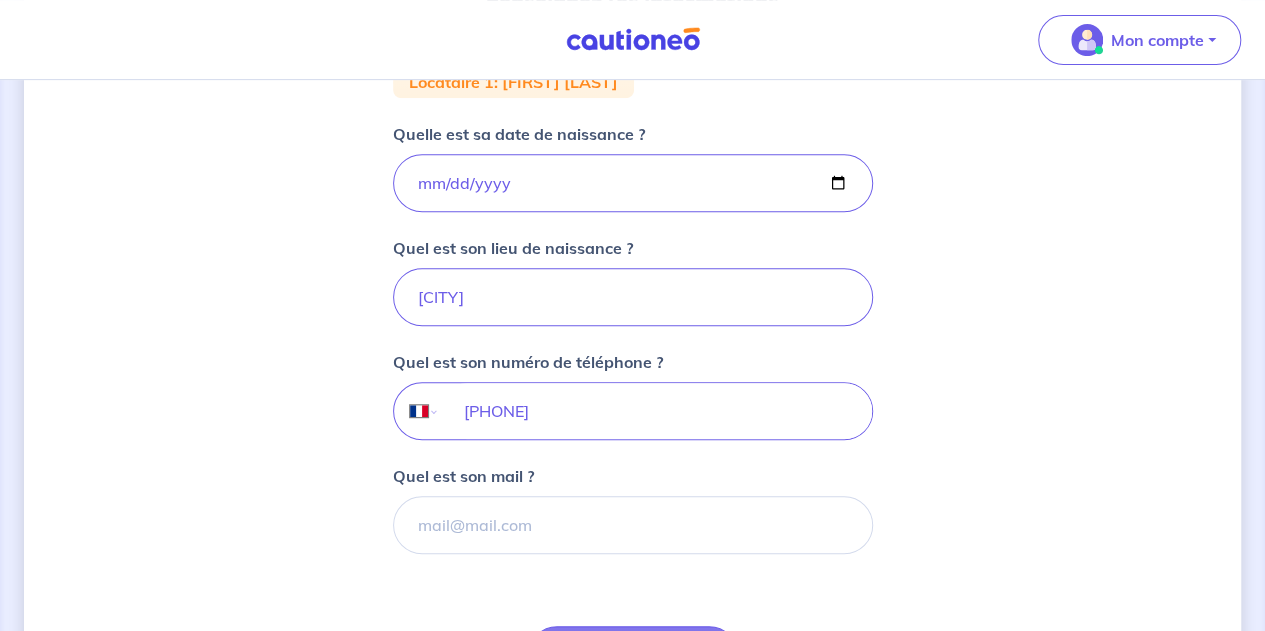 click on "[FIRST] [LAST]  [YEAR]-[MONTH]-[DAY] [CITY] [PHONE]" at bounding box center [632, 276] 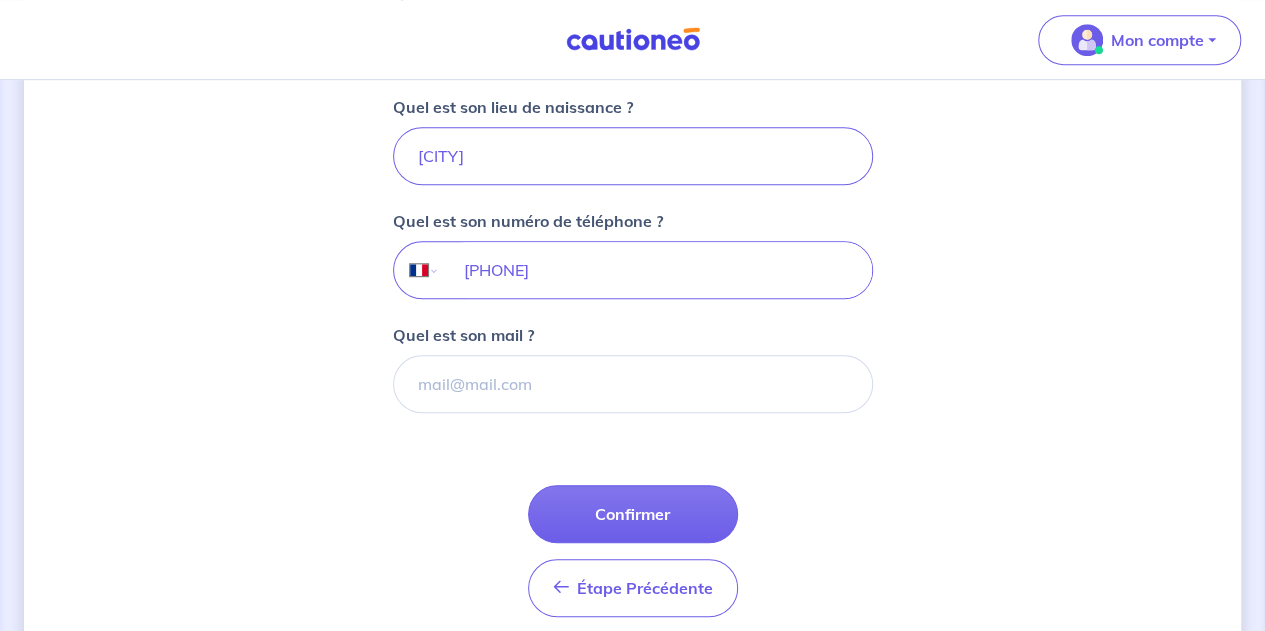 scroll, scrollTop: 524, scrollLeft: 0, axis: vertical 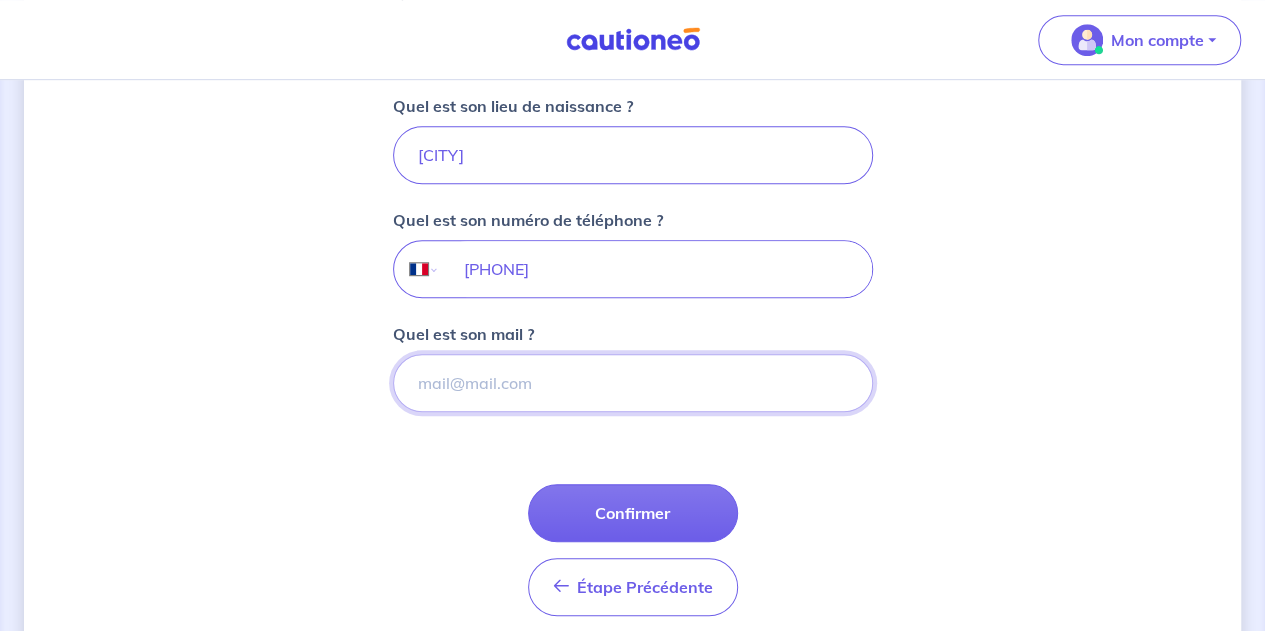click on "Quel est son mail ?" at bounding box center [633, 383] 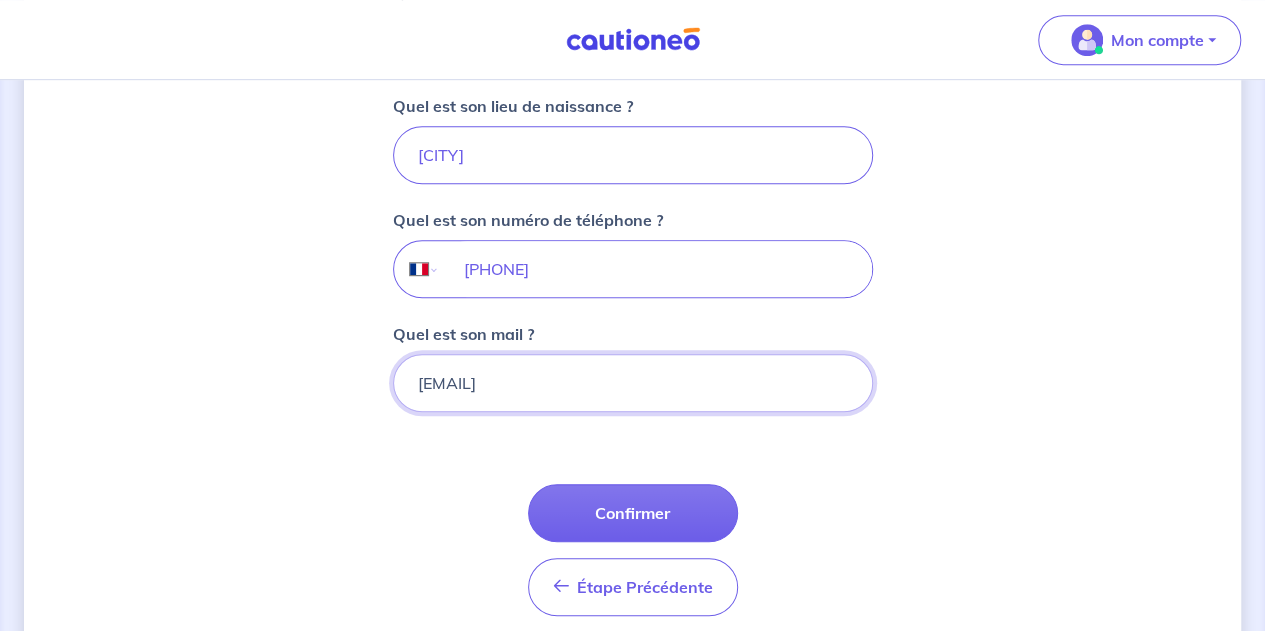 type on "[EMAIL]" 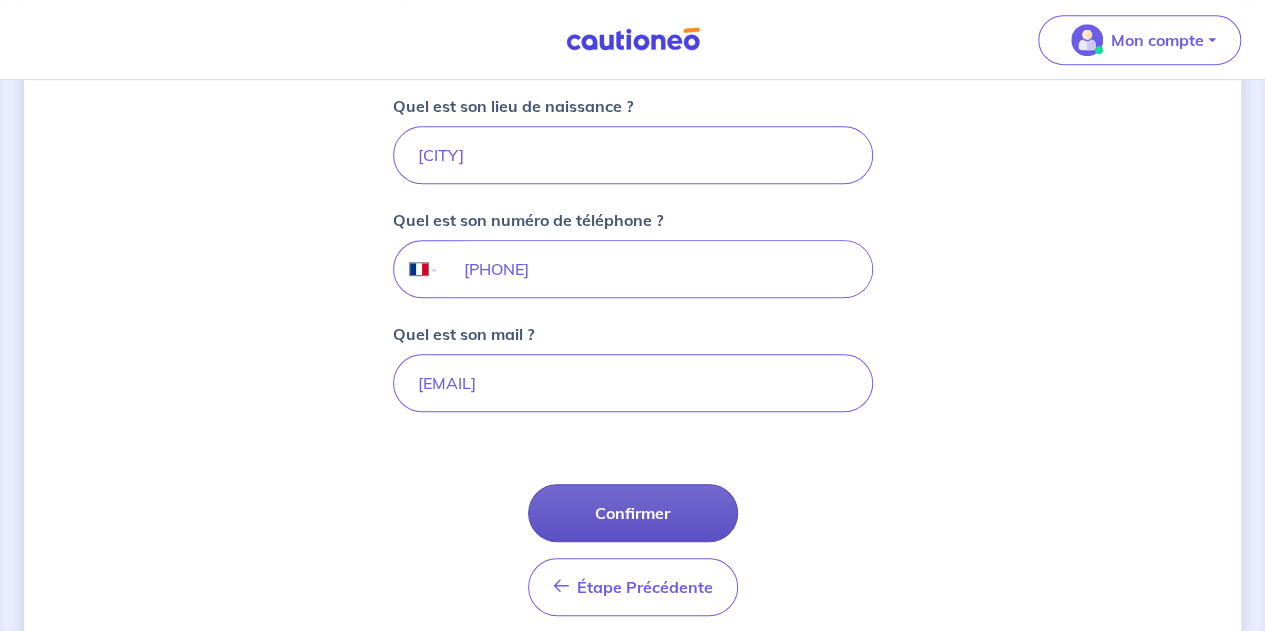click on "Confirmer" at bounding box center [633, 513] 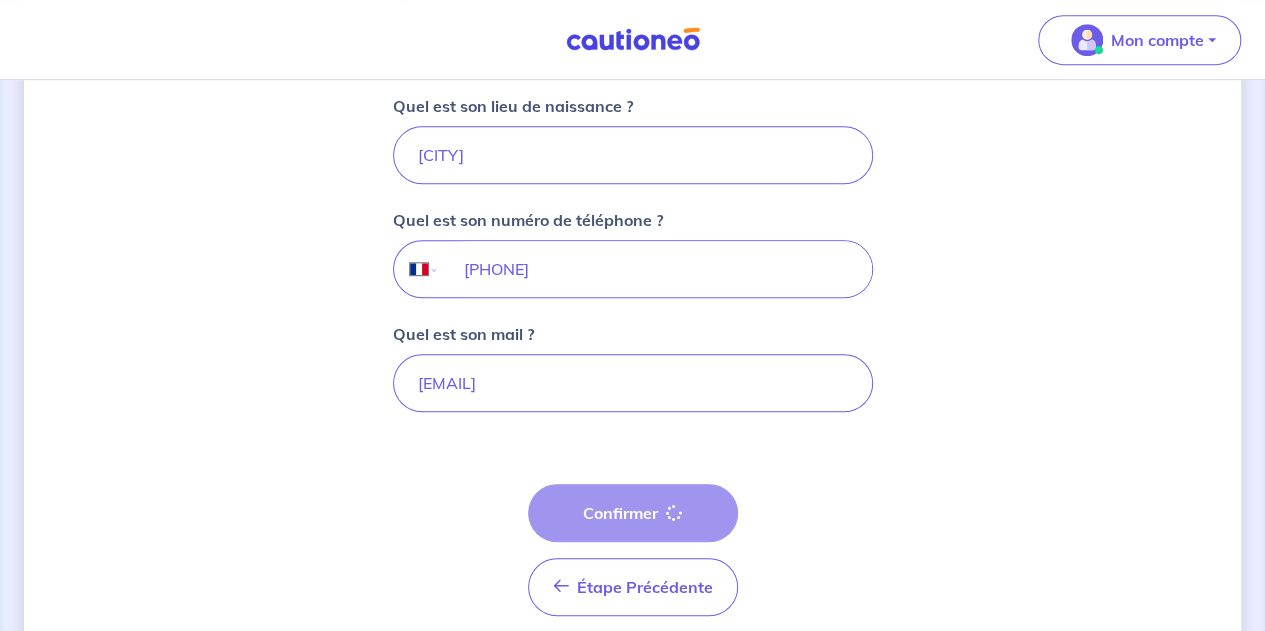 select on "FR" 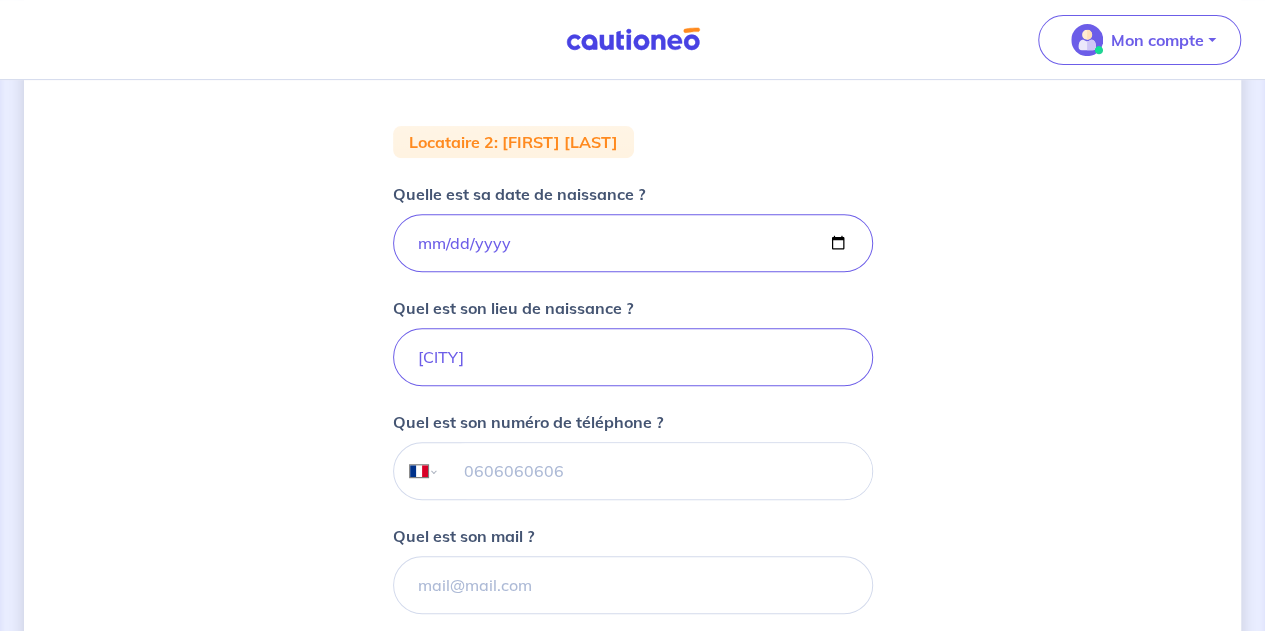 scroll, scrollTop: 325, scrollLeft: 0, axis: vertical 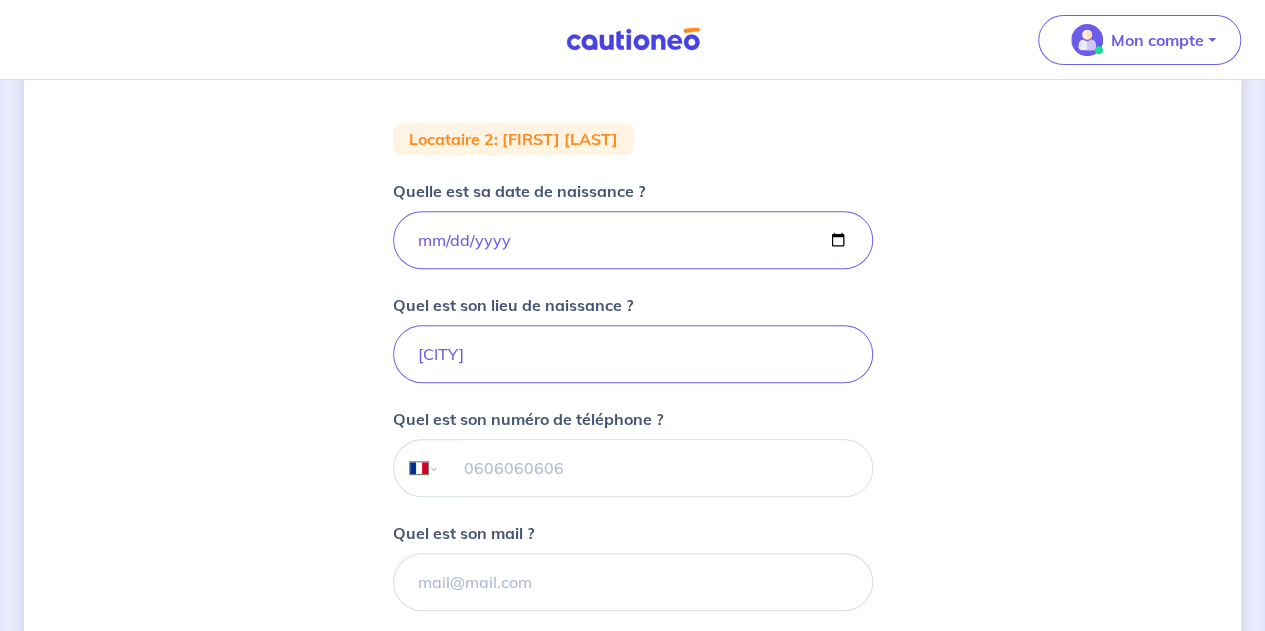 click at bounding box center [655, 468] 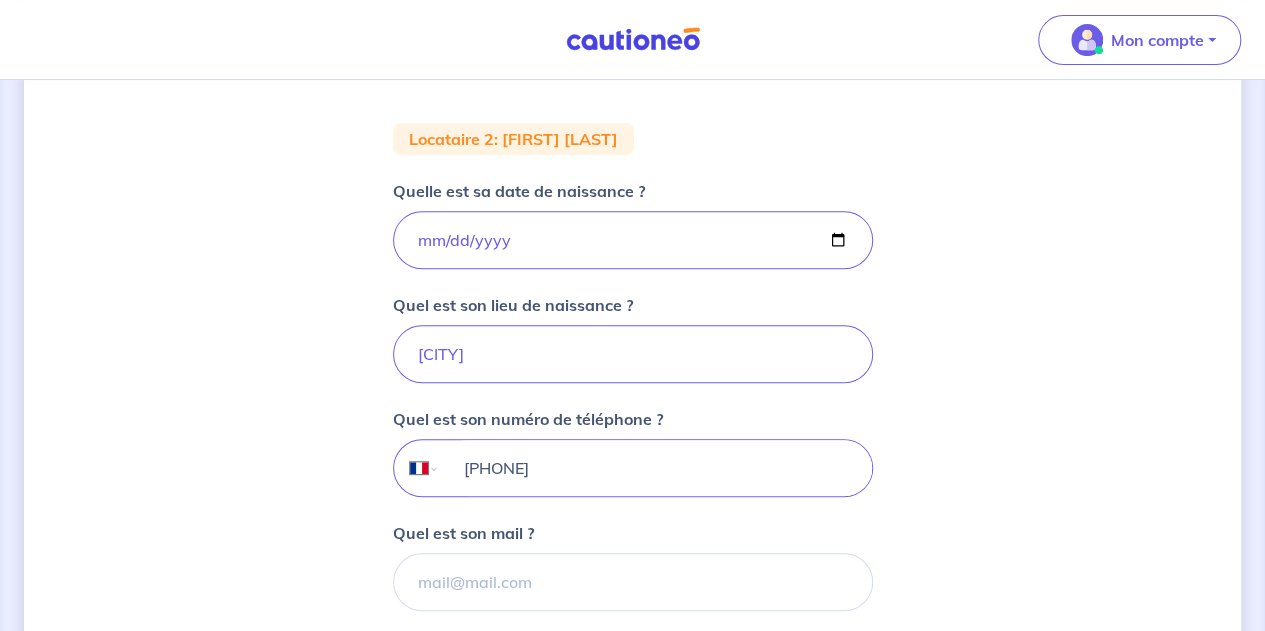 type on "[PHONE]" 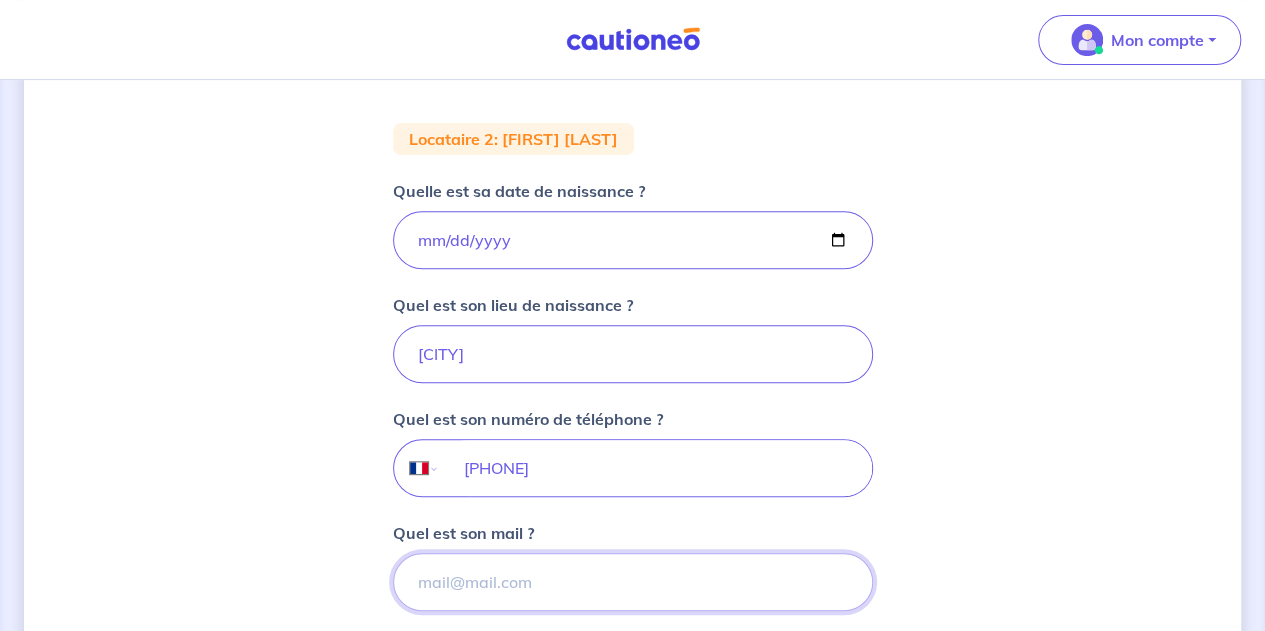 click on "Quel est son mail ?" at bounding box center [633, 582] 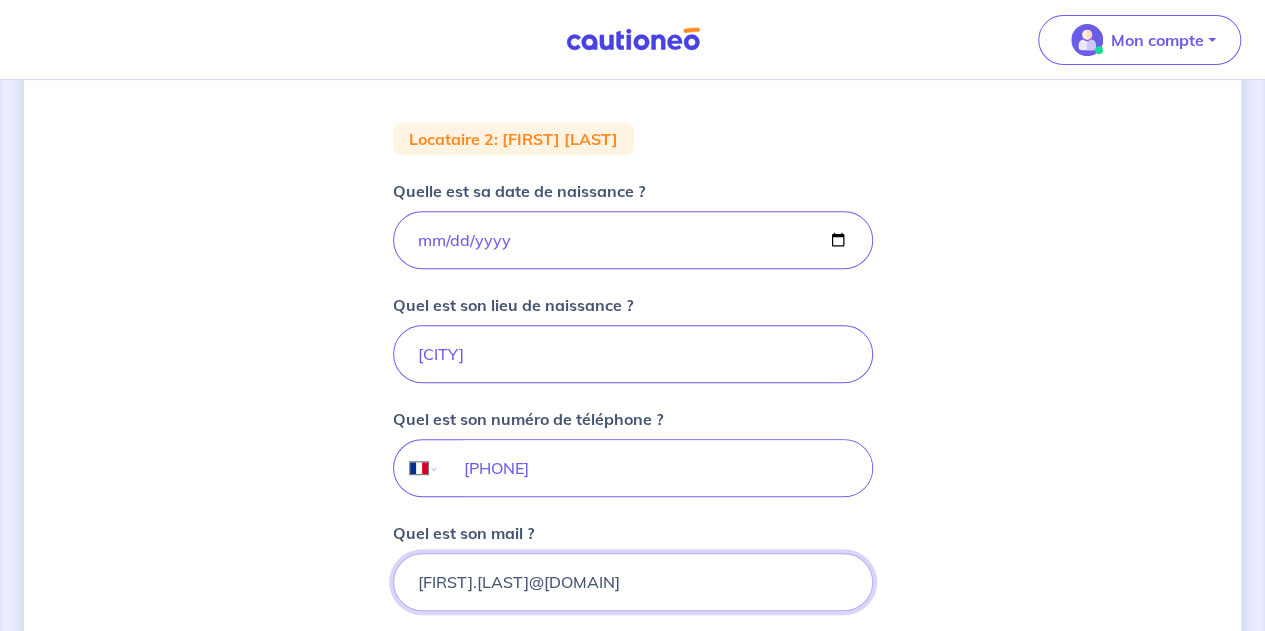 type on "[FIRST].[LAST]@[DOMAIN]" 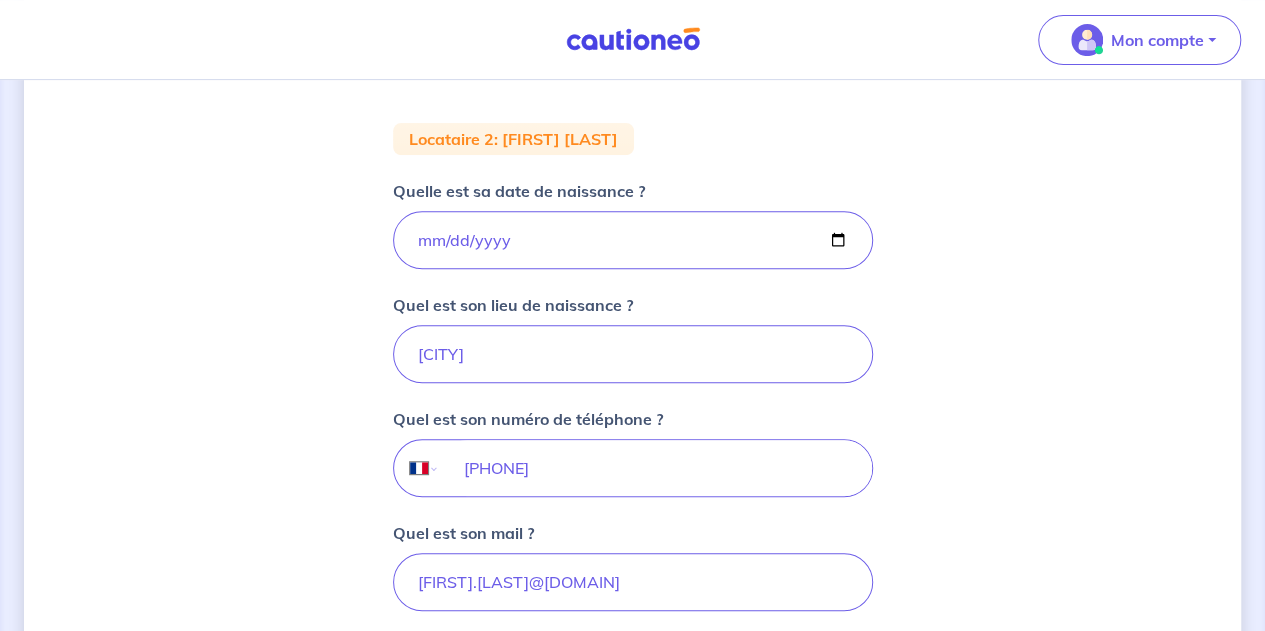click on "[FIRST] [LAST]  [YEAR]-[MONTH]-[DAY] [CITY] [PHONE]" at bounding box center [632, 333] 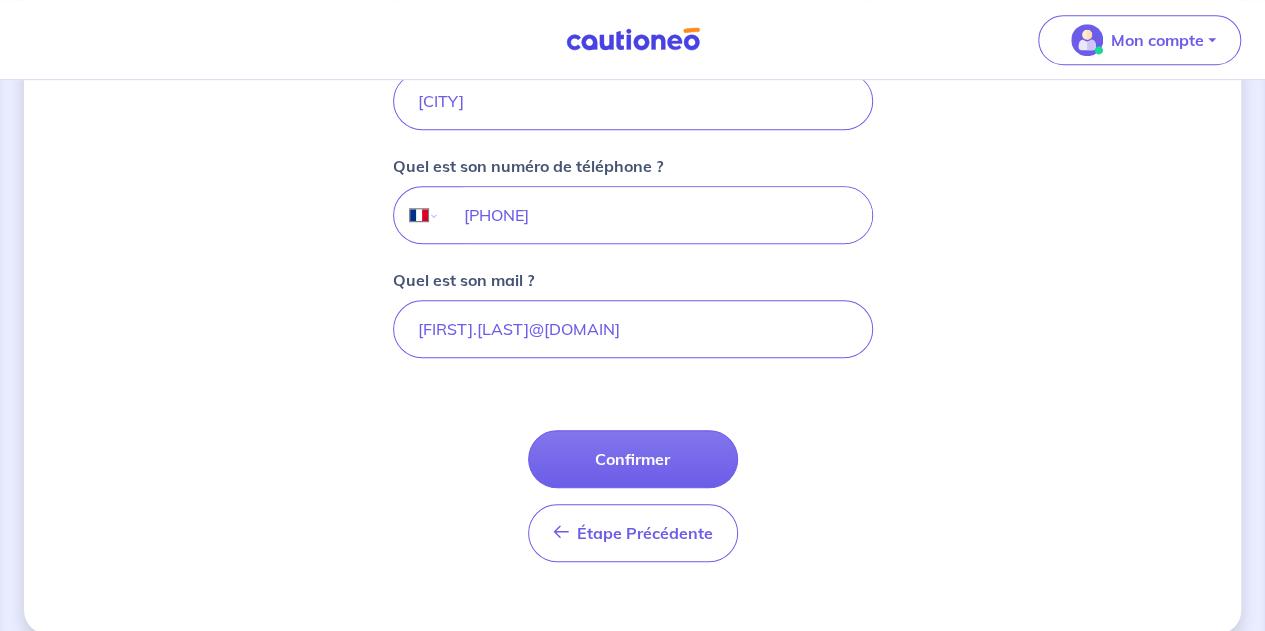 scroll, scrollTop: 579, scrollLeft: 0, axis: vertical 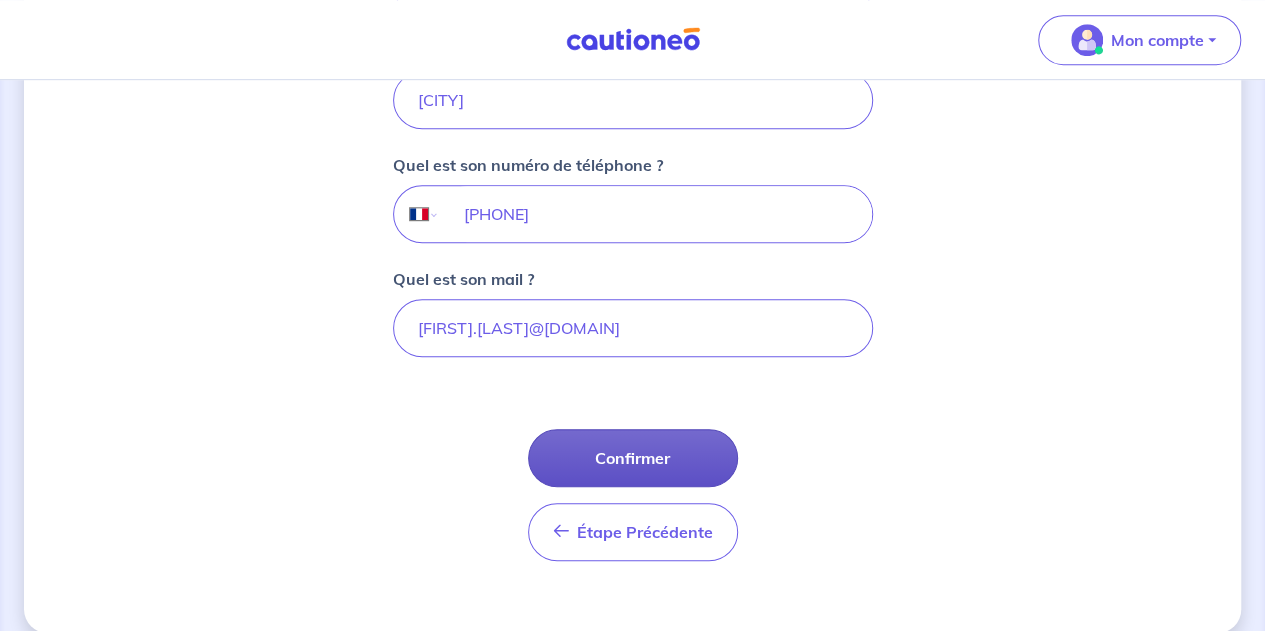 click on "Confirmer" at bounding box center (633, 458) 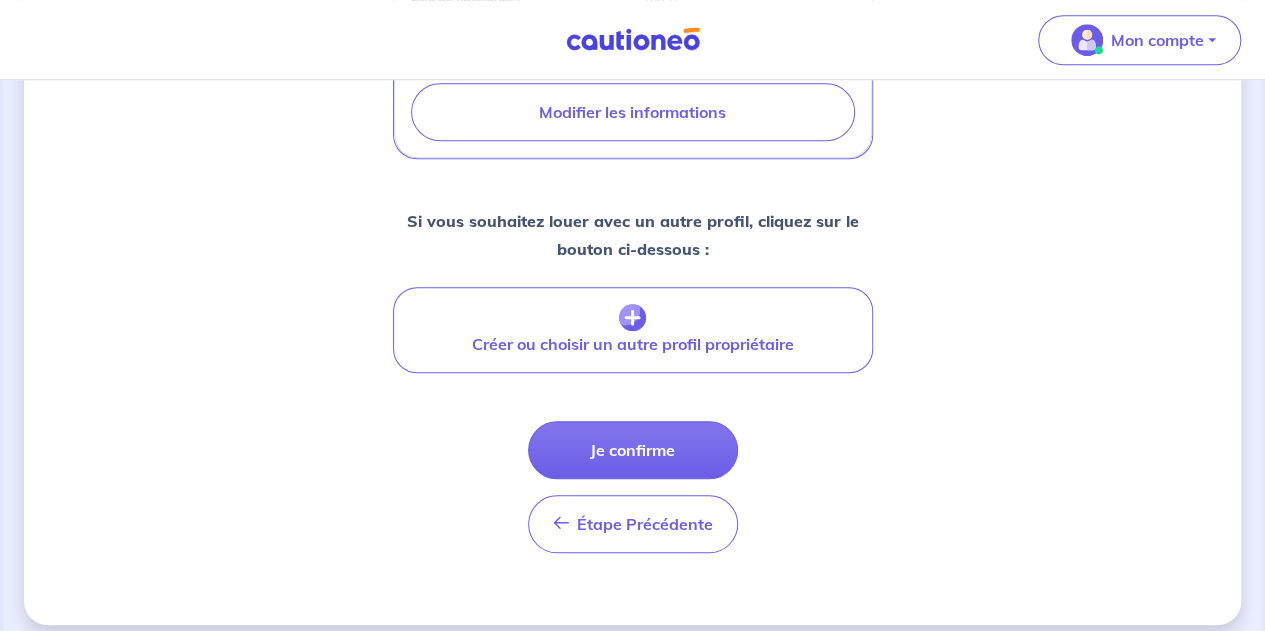 scroll, scrollTop: 796, scrollLeft: 0, axis: vertical 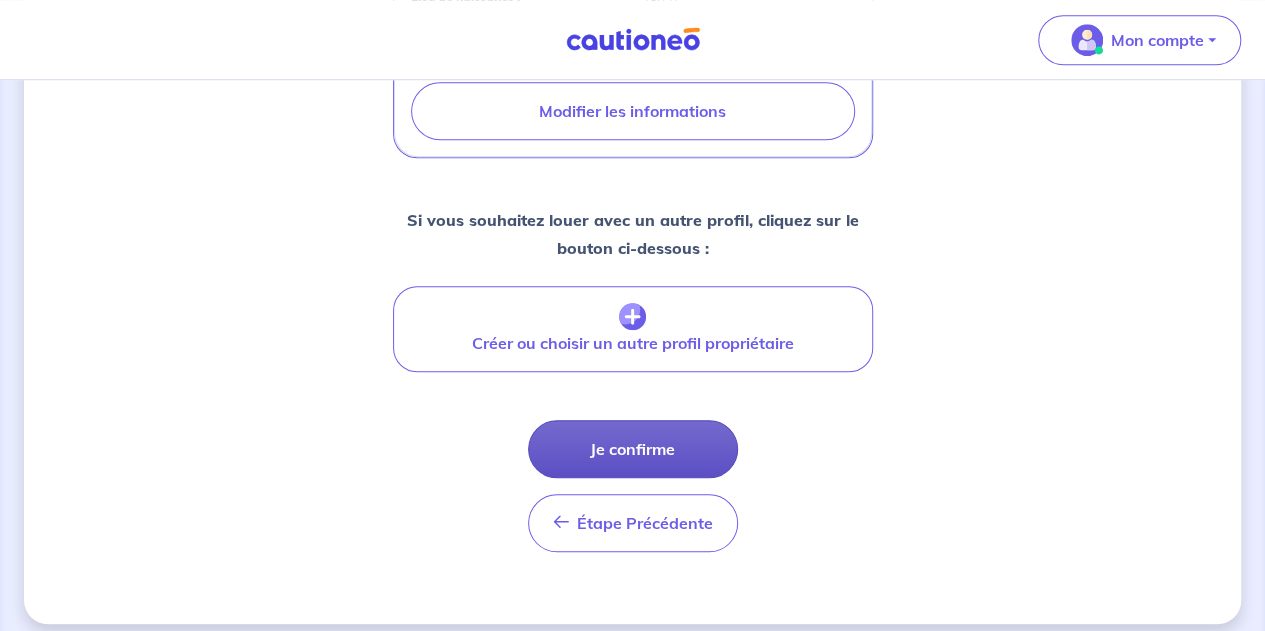 click on "Je confirme" at bounding box center (633, 449) 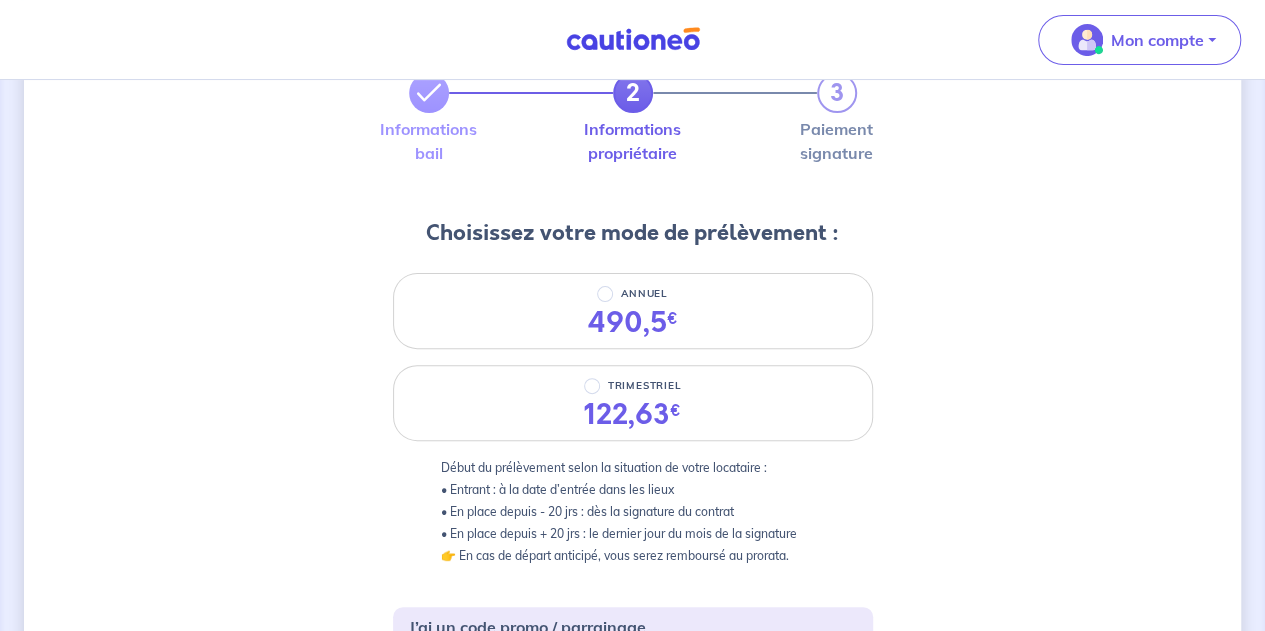 scroll, scrollTop: 128, scrollLeft: 0, axis: vertical 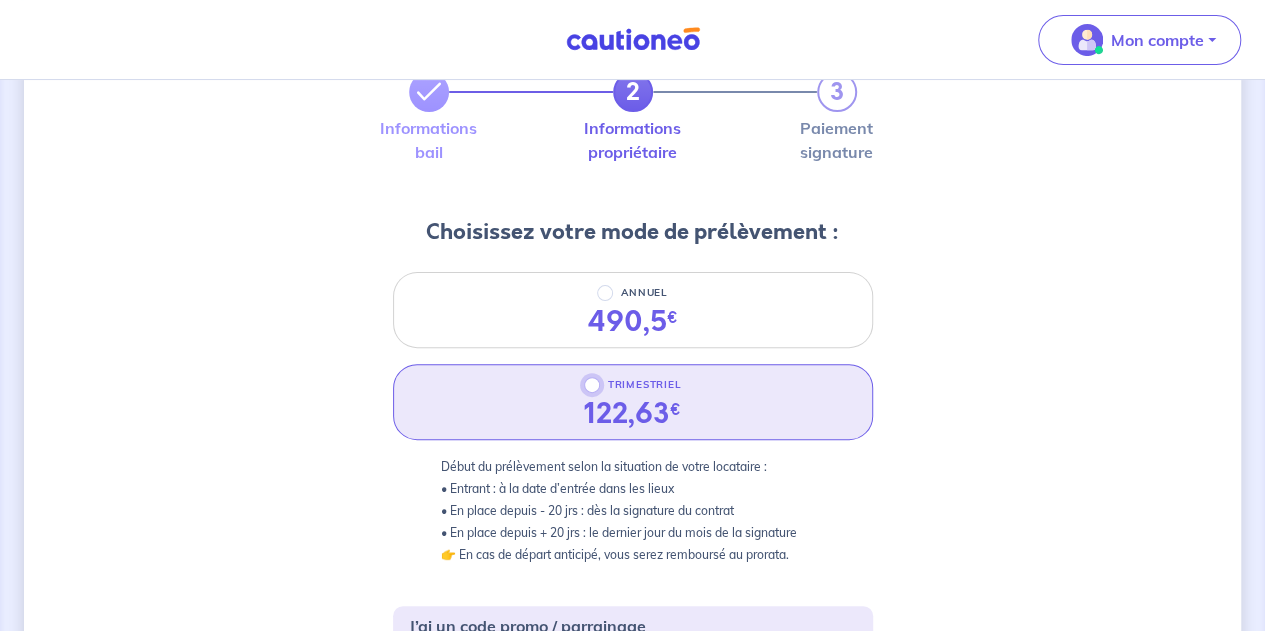 click on "TRIMESTRIEL" at bounding box center [592, 385] 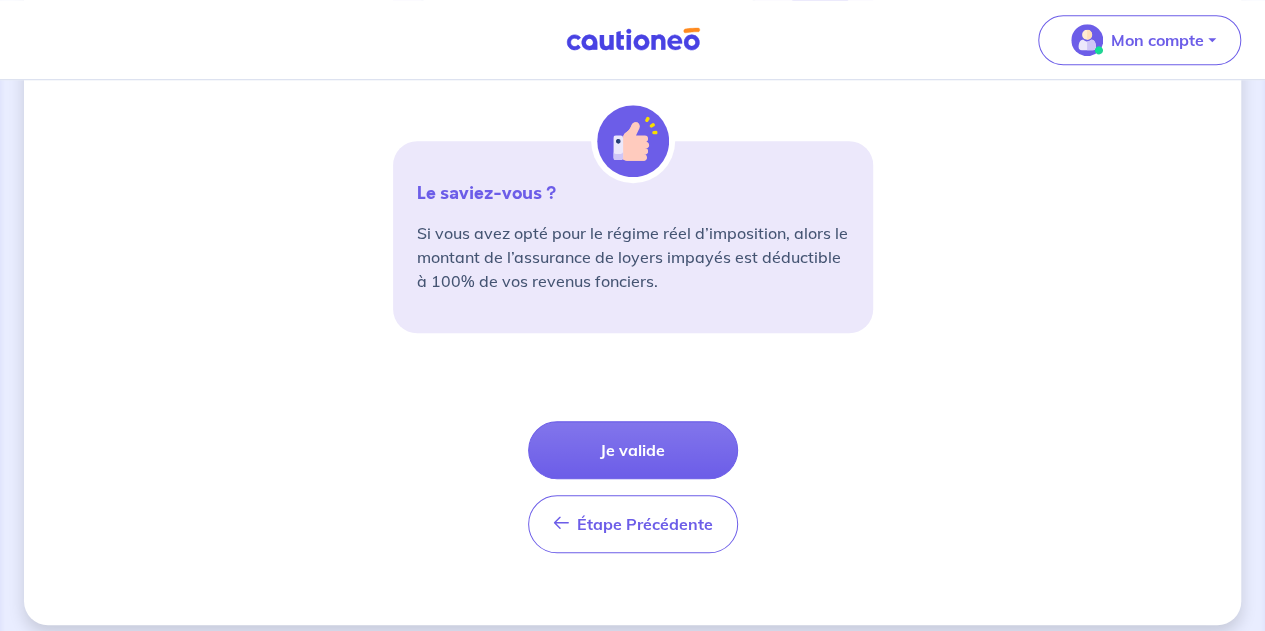 scroll, scrollTop: 780, scrollLeft: 0, axis: vertical 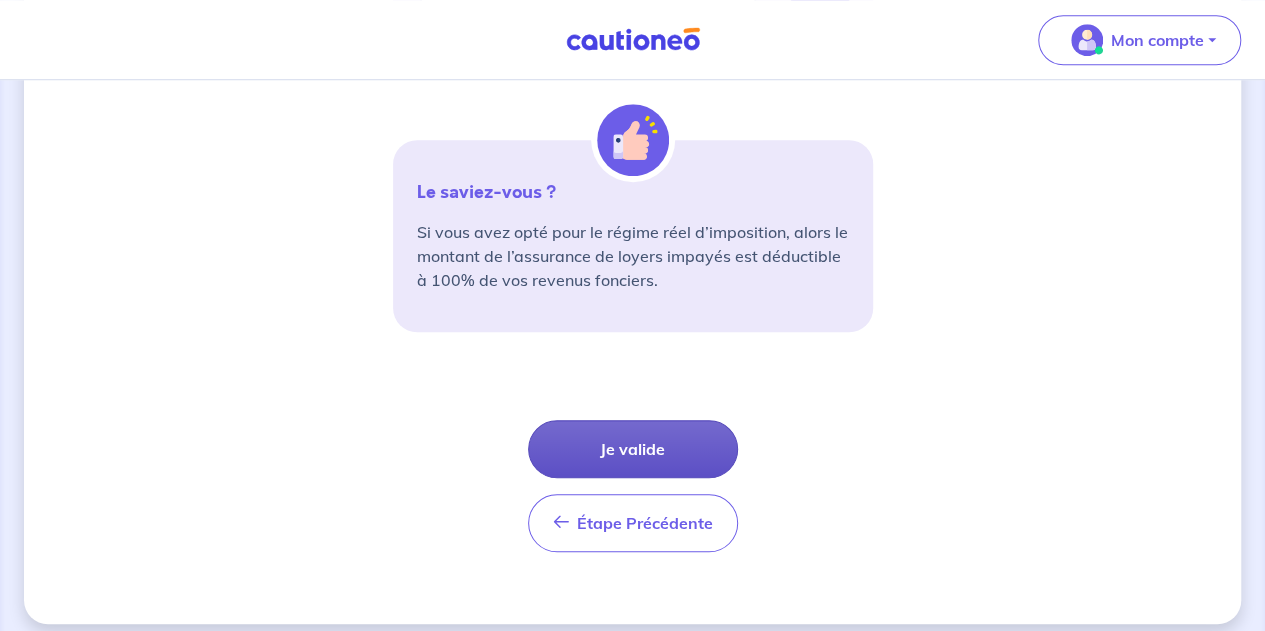 click on "Je valide" at bounding box center (633, 449) 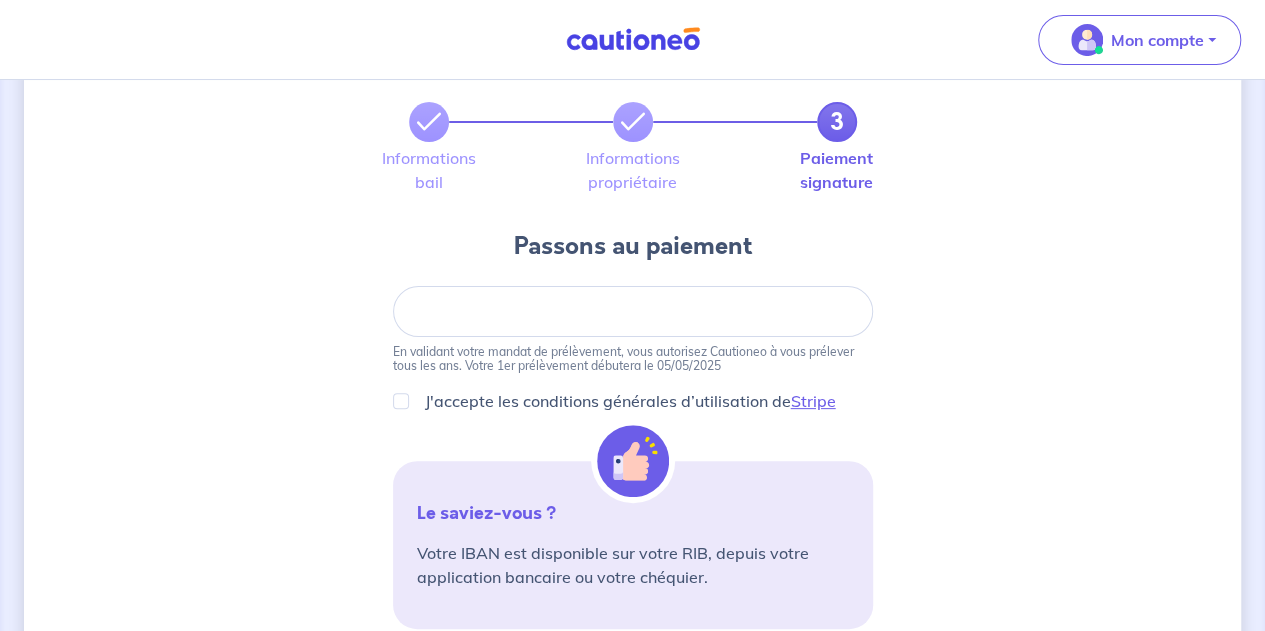 scroll, scrollTop: 99, scrollLeft: 0, axis: vertical 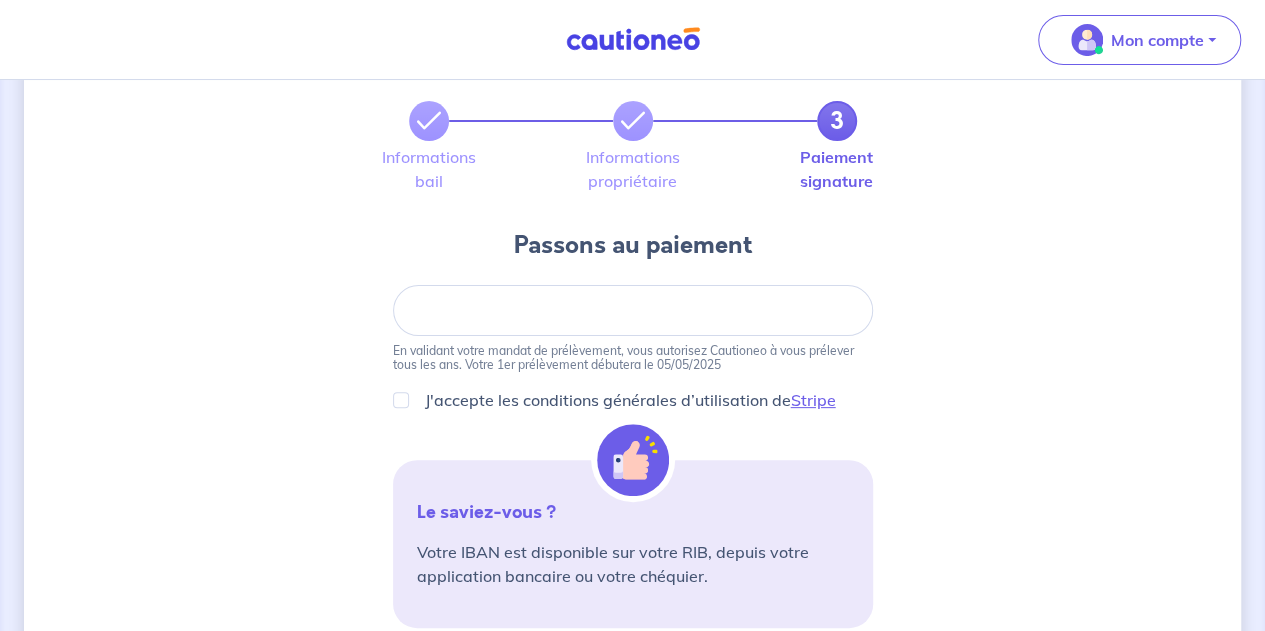 click at bounding box center (633, 310) 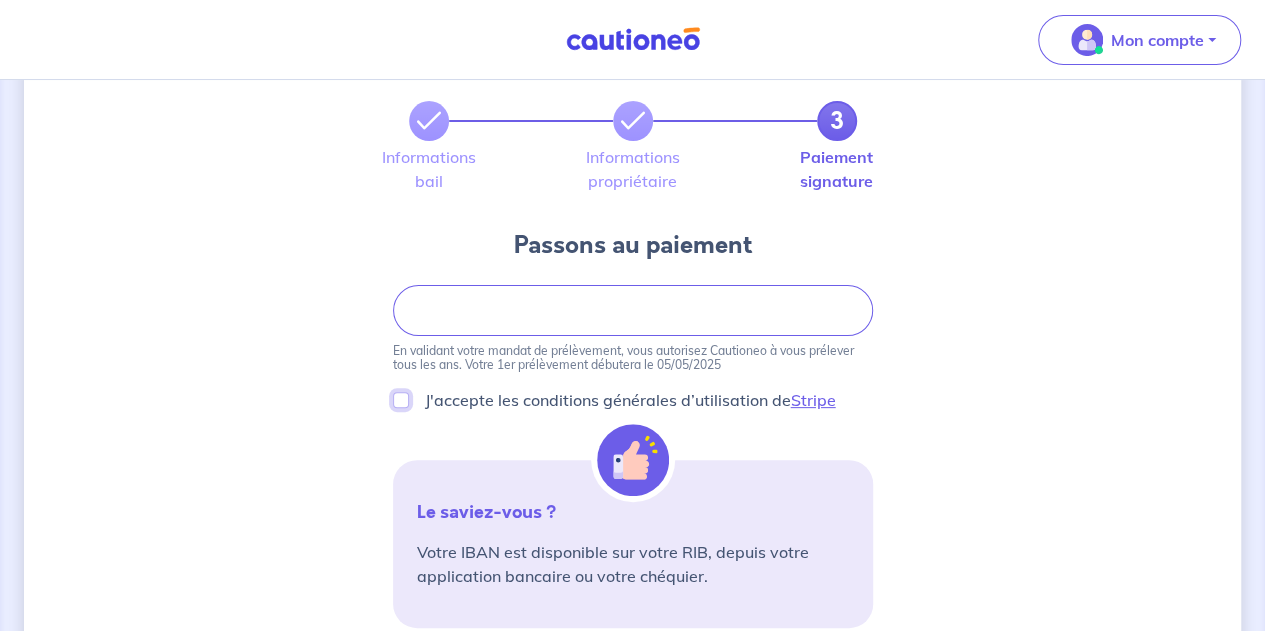 click on "I accept the general terms of use of Stripe" at bounding box center [401, 400] 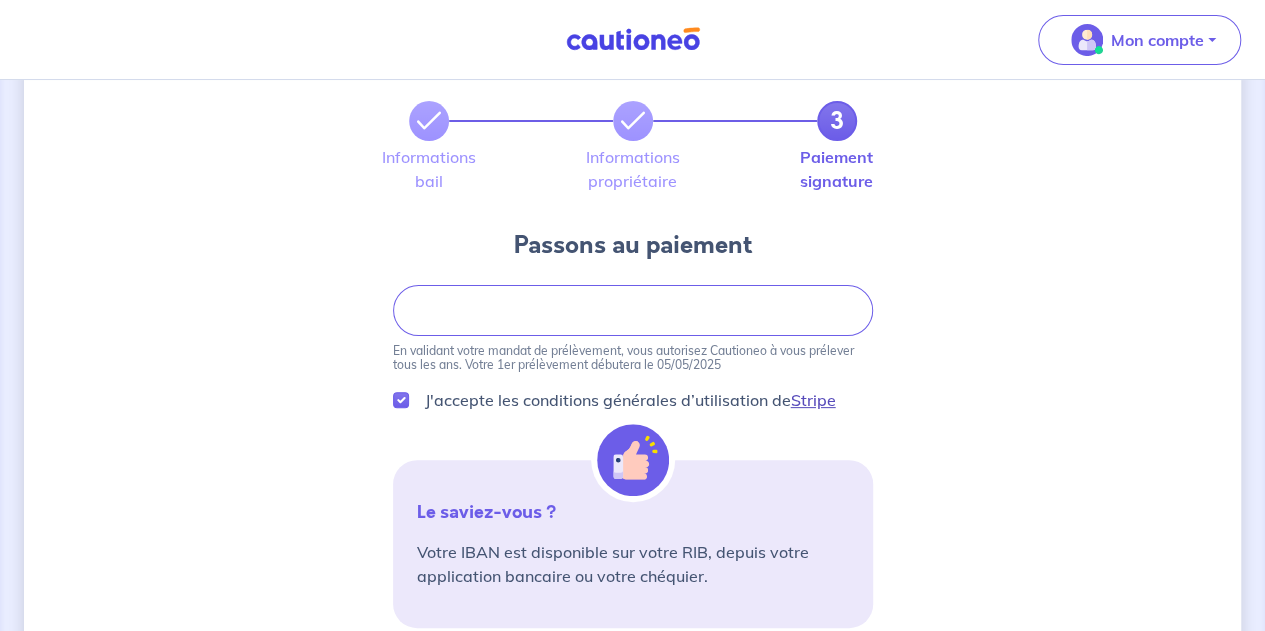 click on "Stripe" at bounding box center (813, 400) 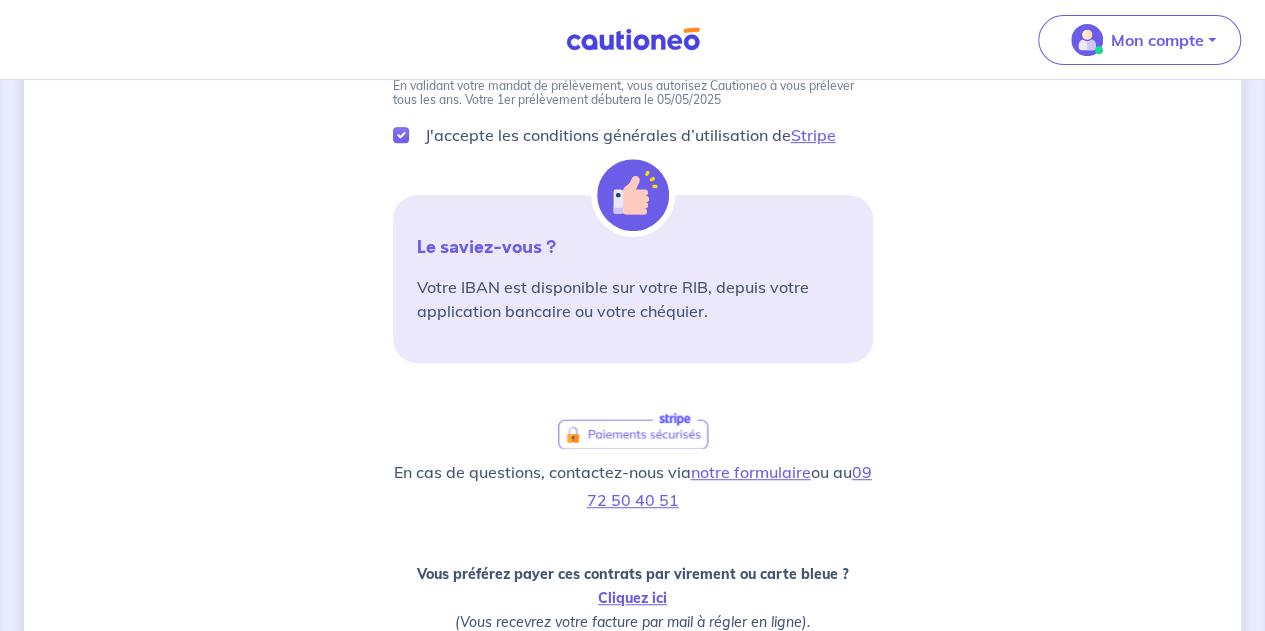 scroll, scrollTop: 367, scrollLeft: 0, axis: vertical 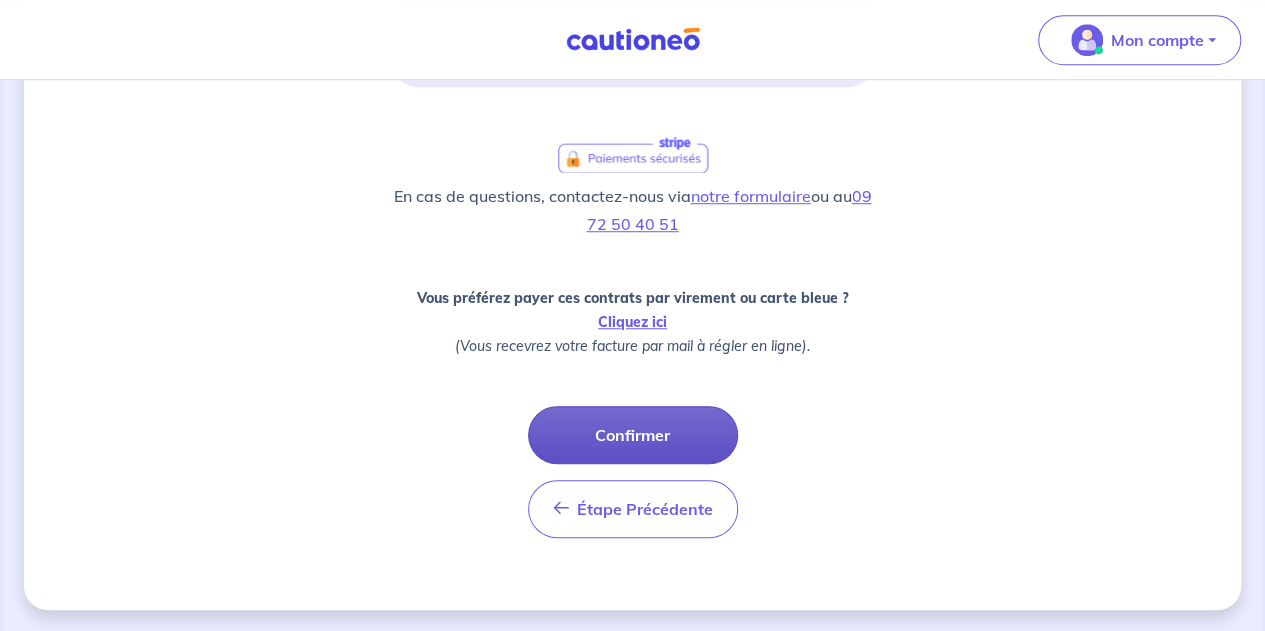 click on "Confirmer" at bounding box center (633, 435) 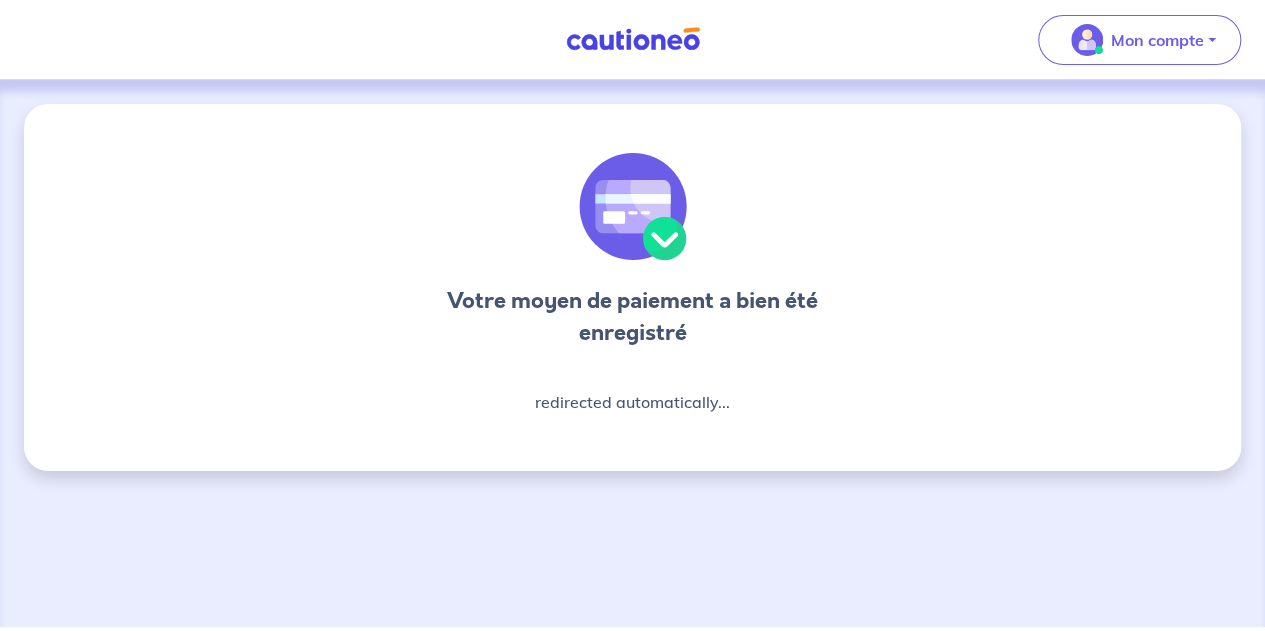 scroll, scrollTop: 0, scrollLeft: 0, axis: both 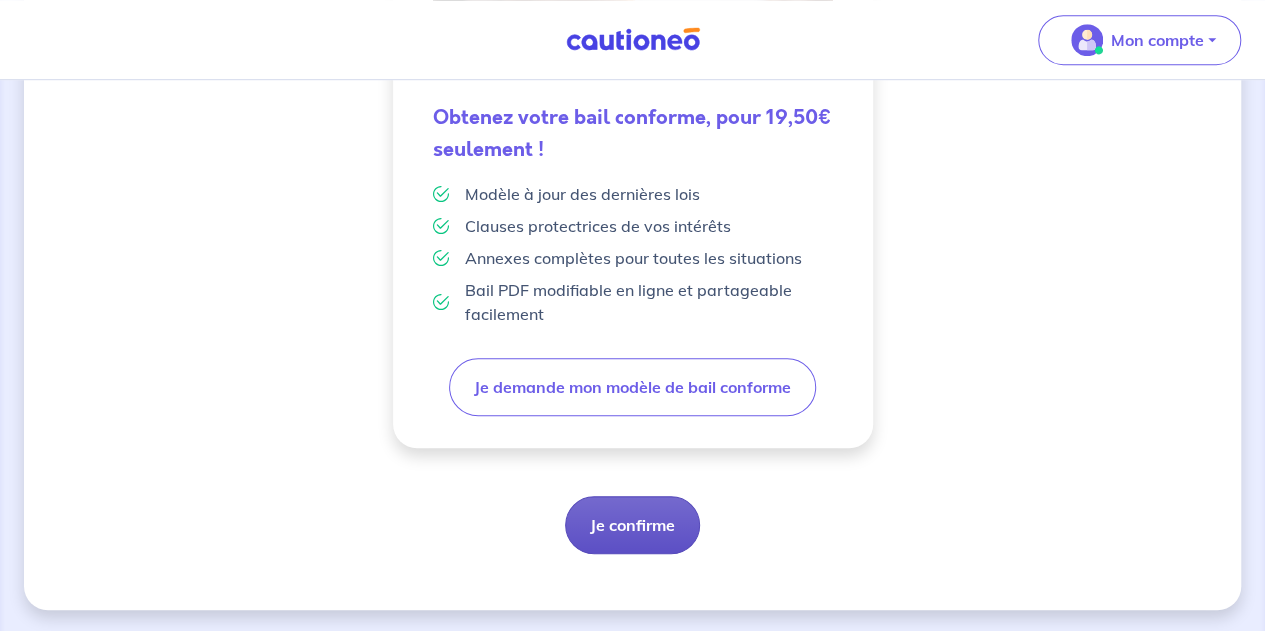 click on "Je confirme" at bounding box center [632, 525] 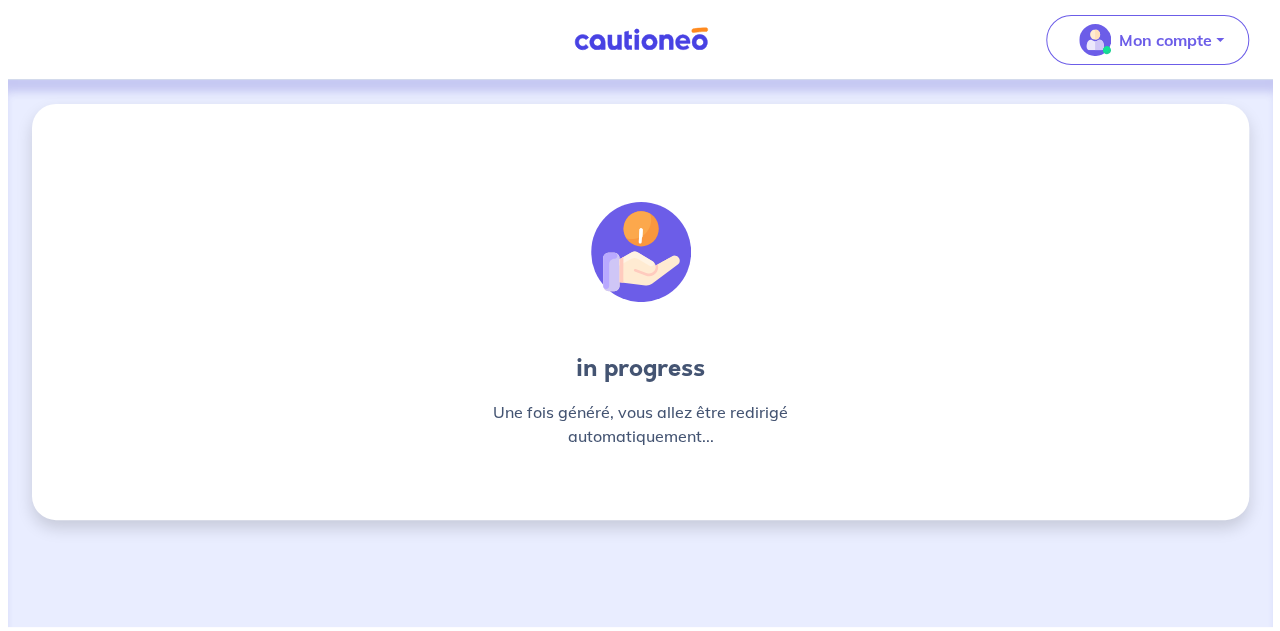 scroll, scrollTop: 0, scrollLeft: 0, axis: both 